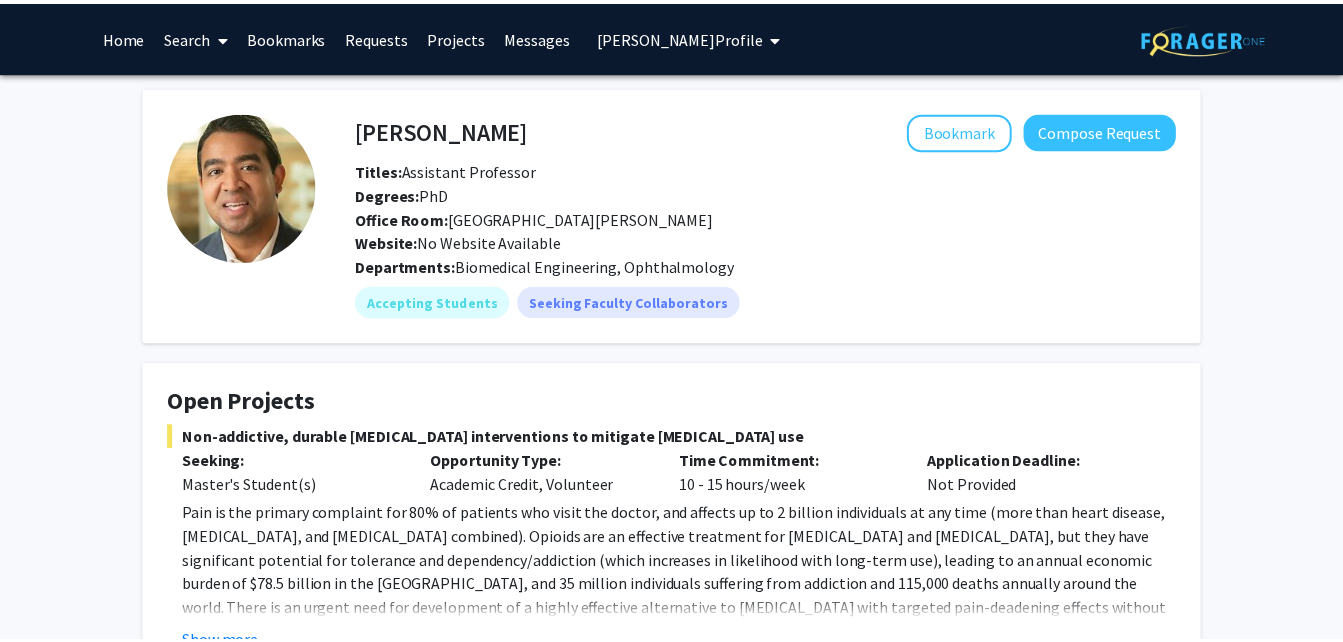 scroll, scrollTop: 0, scrollLeft: 0, axis: both 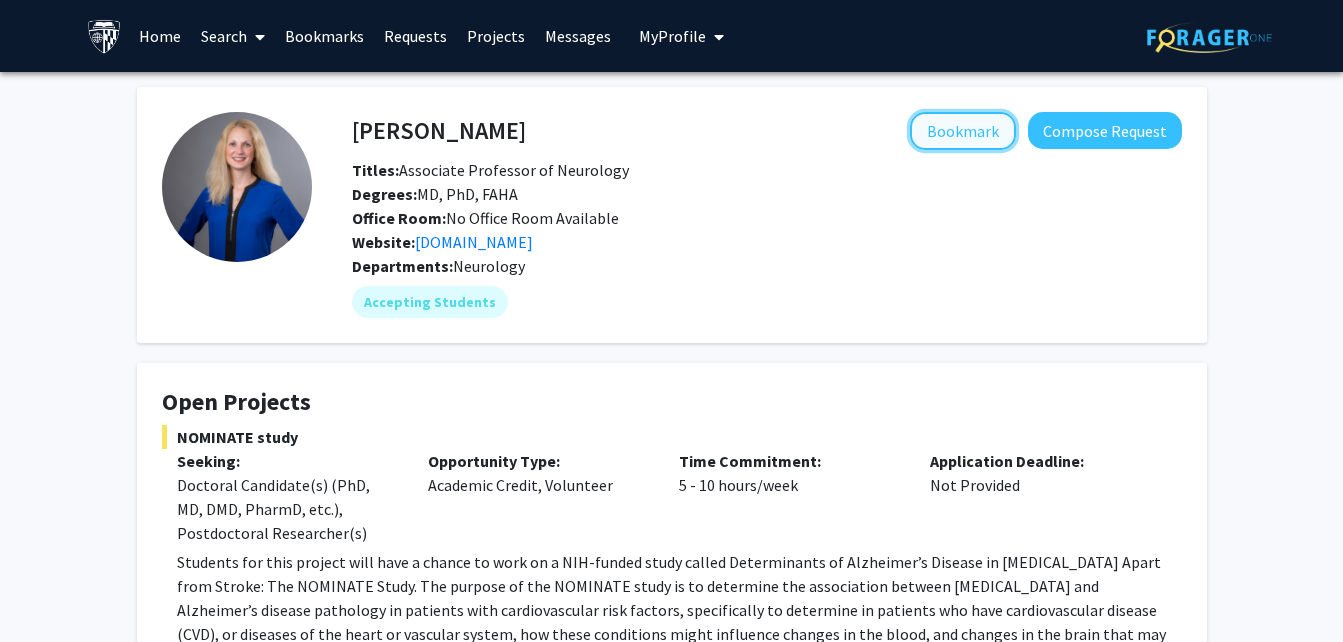 click on "Bookmark" 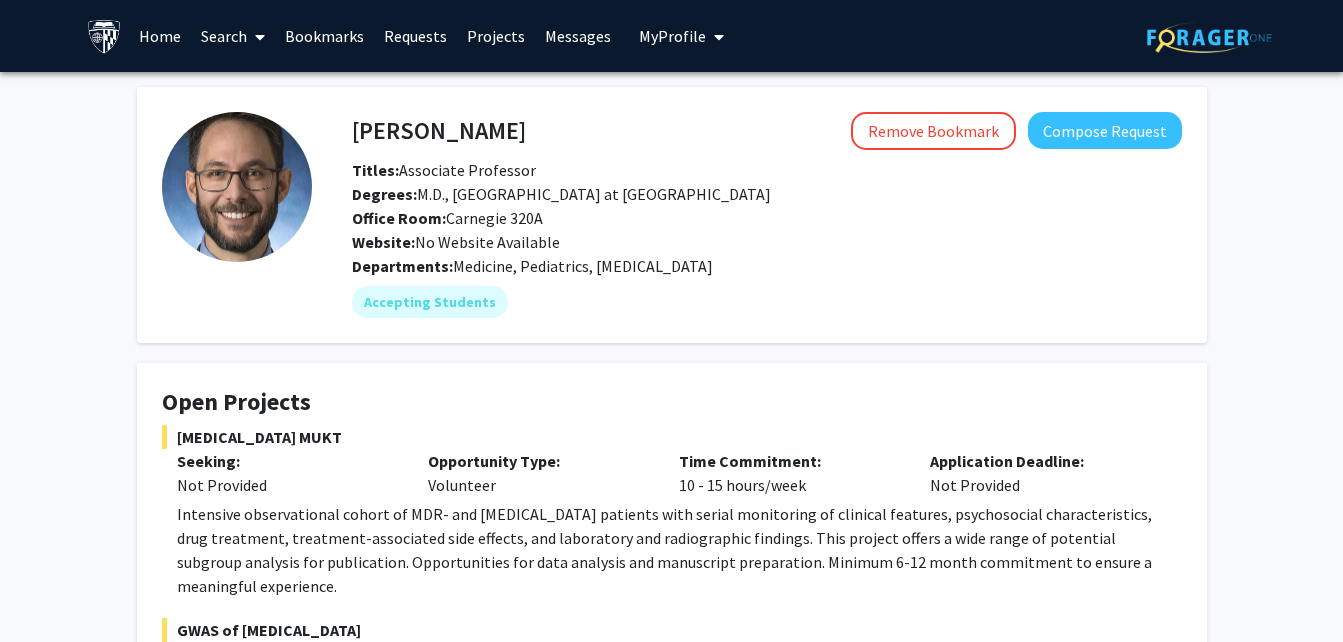 scroll, scrollTop: 0, scrollLeft: 0, axis: both 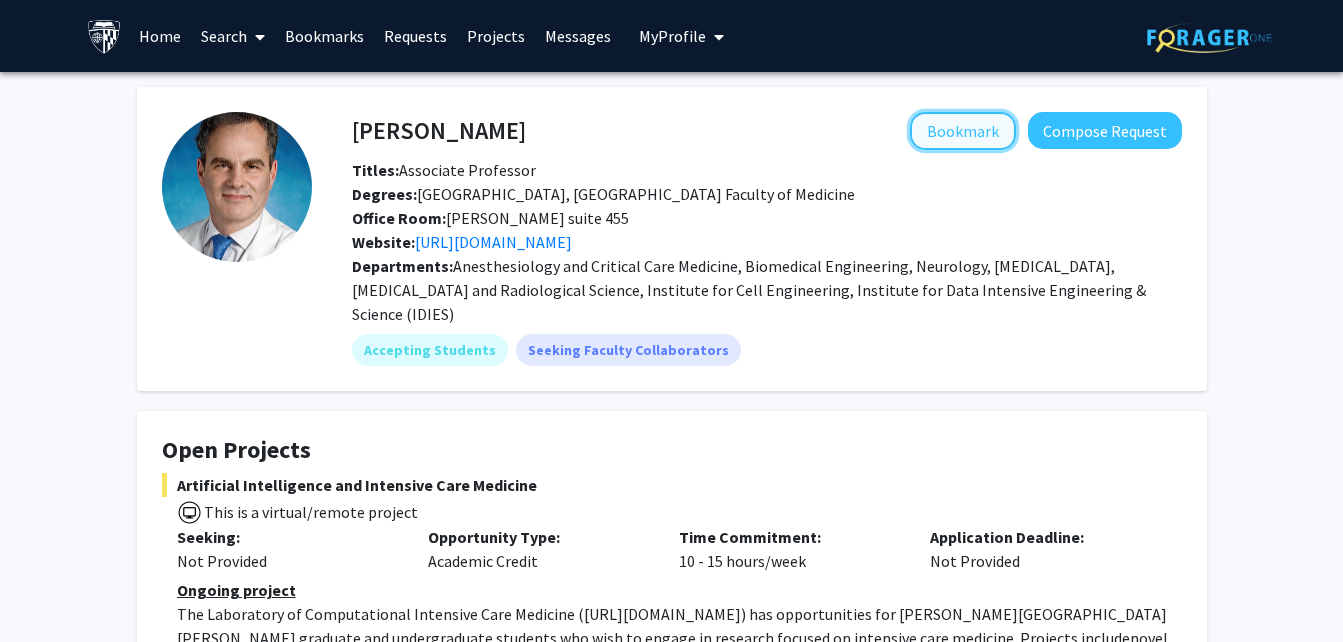 click on "Bookmark" 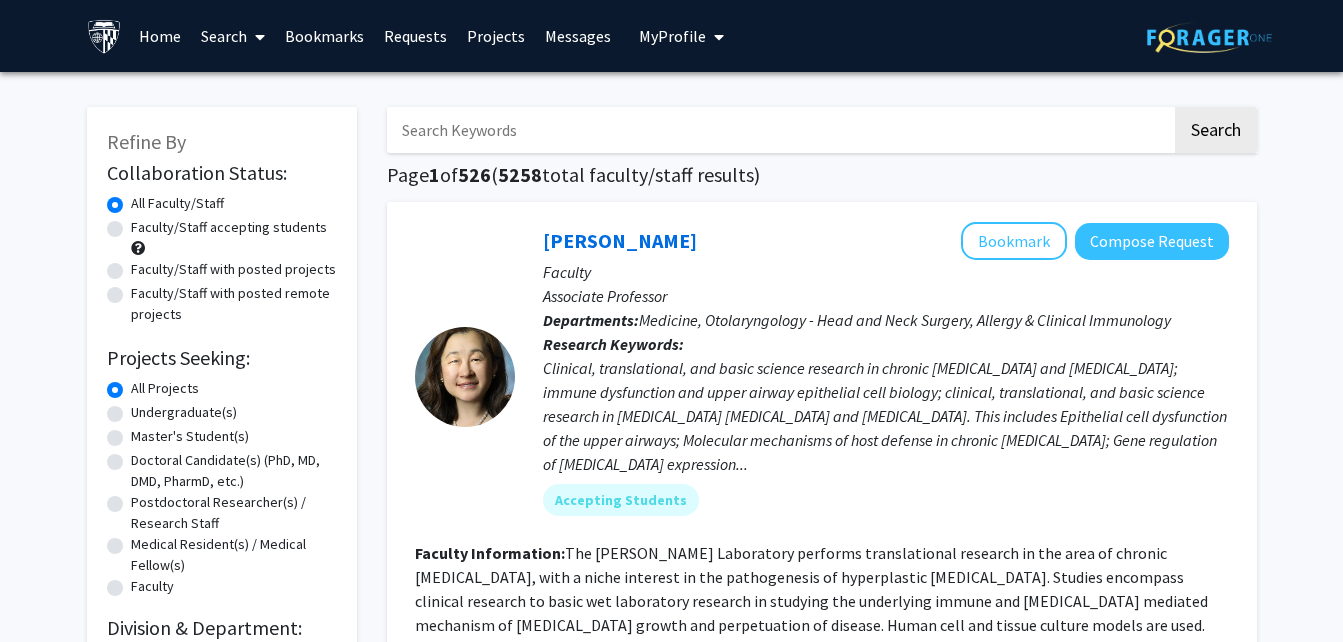scroll, scrollTop: 0, scrollLeft: 0, axis: both 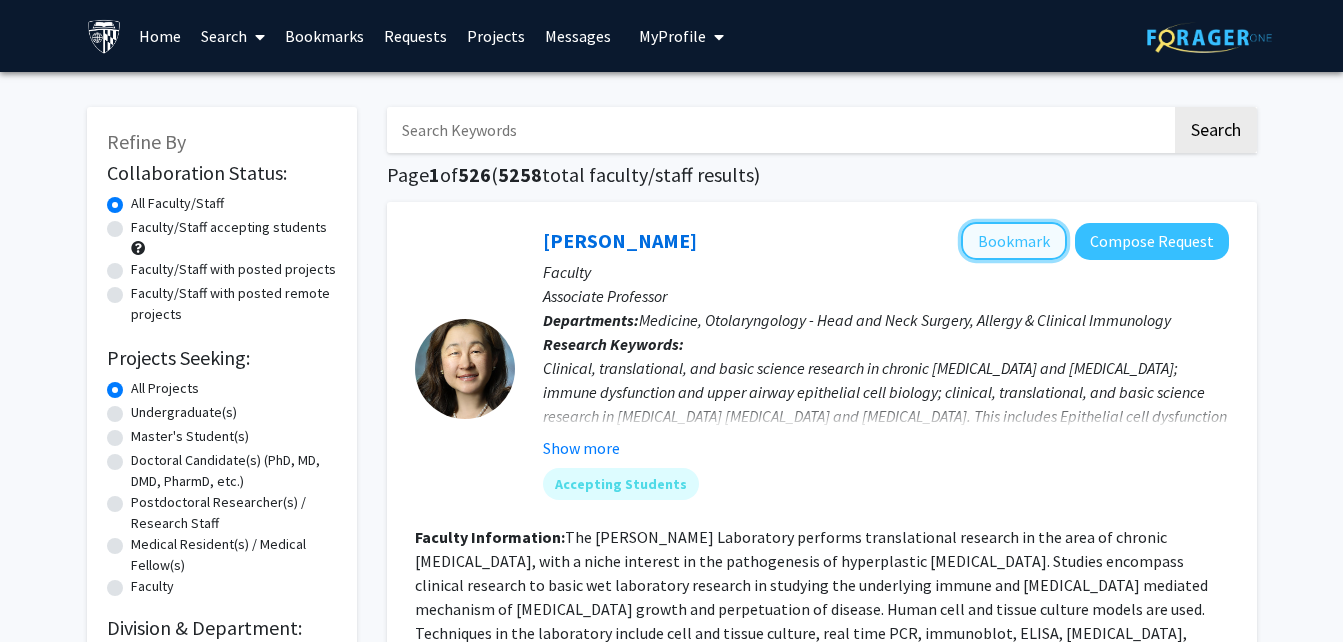 click on "Bookmark" 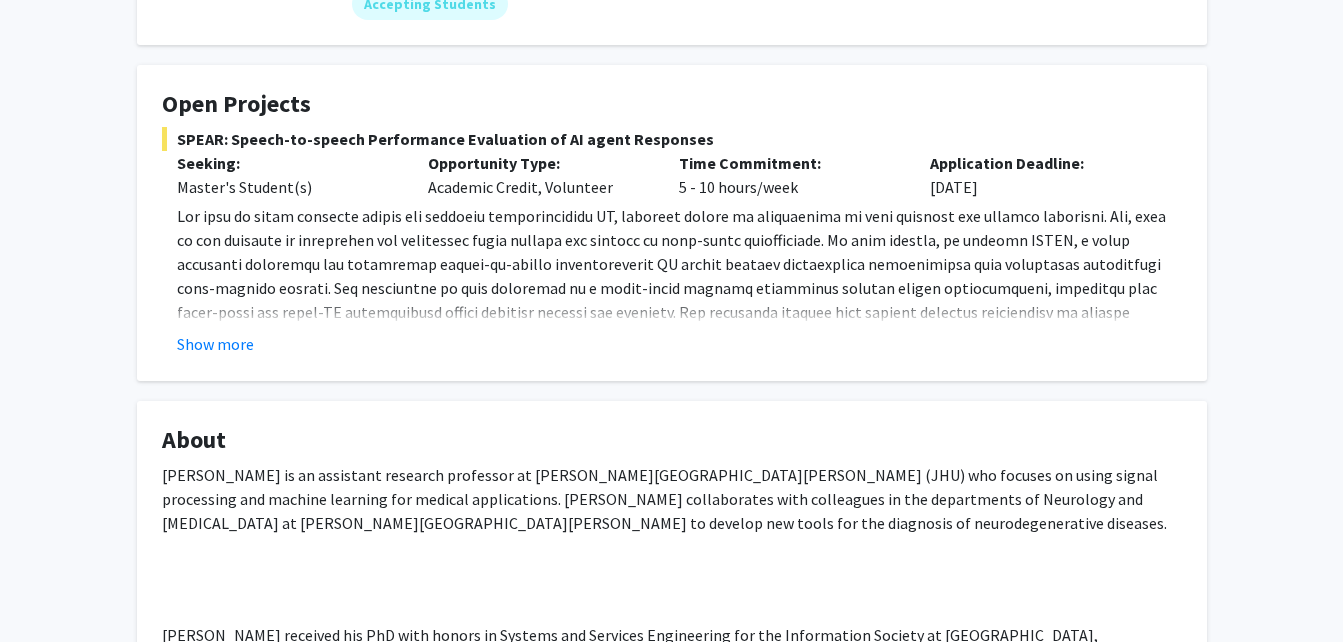 scroll, scrollTop: 299, scrollLeft: 0, axis: vertical 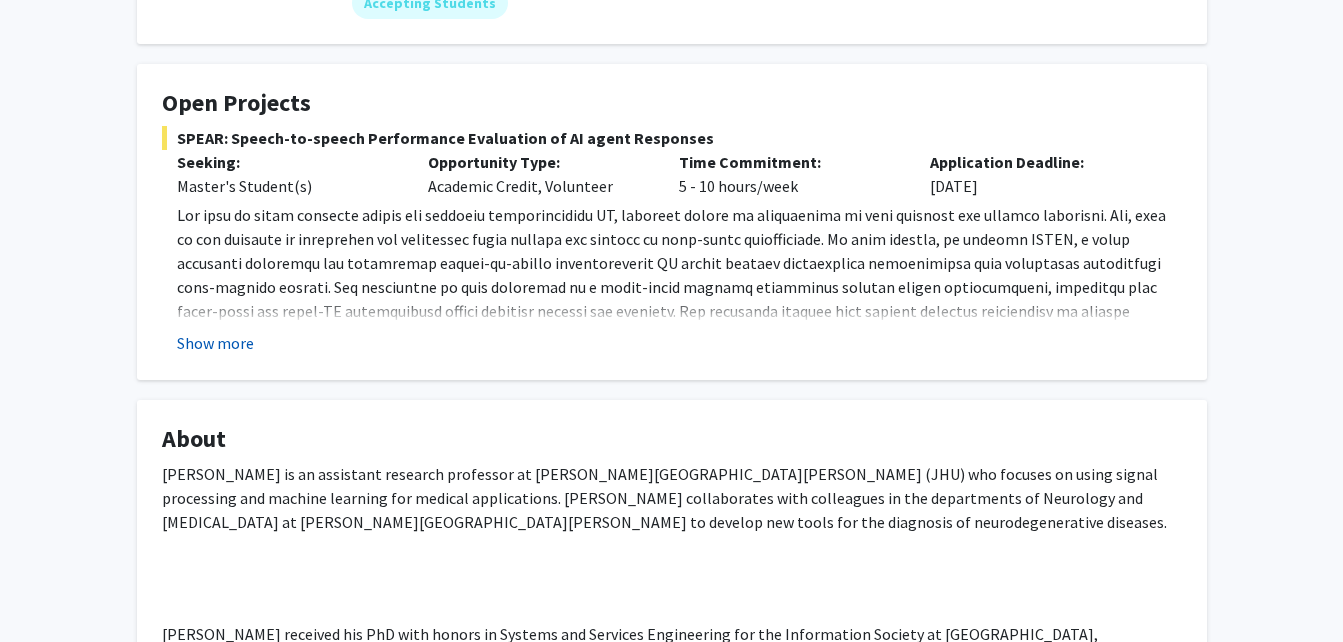 click on "Show more" 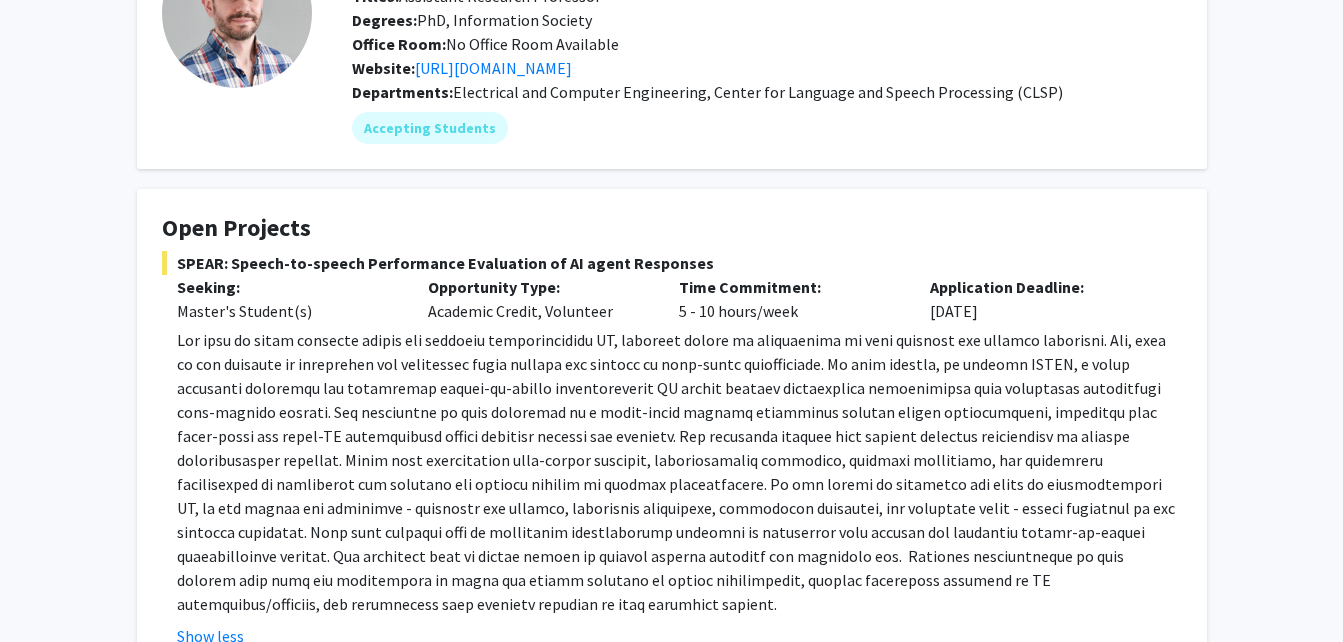 scroll, scrollTop: 160, scrollLeft: 0, axis: vertical 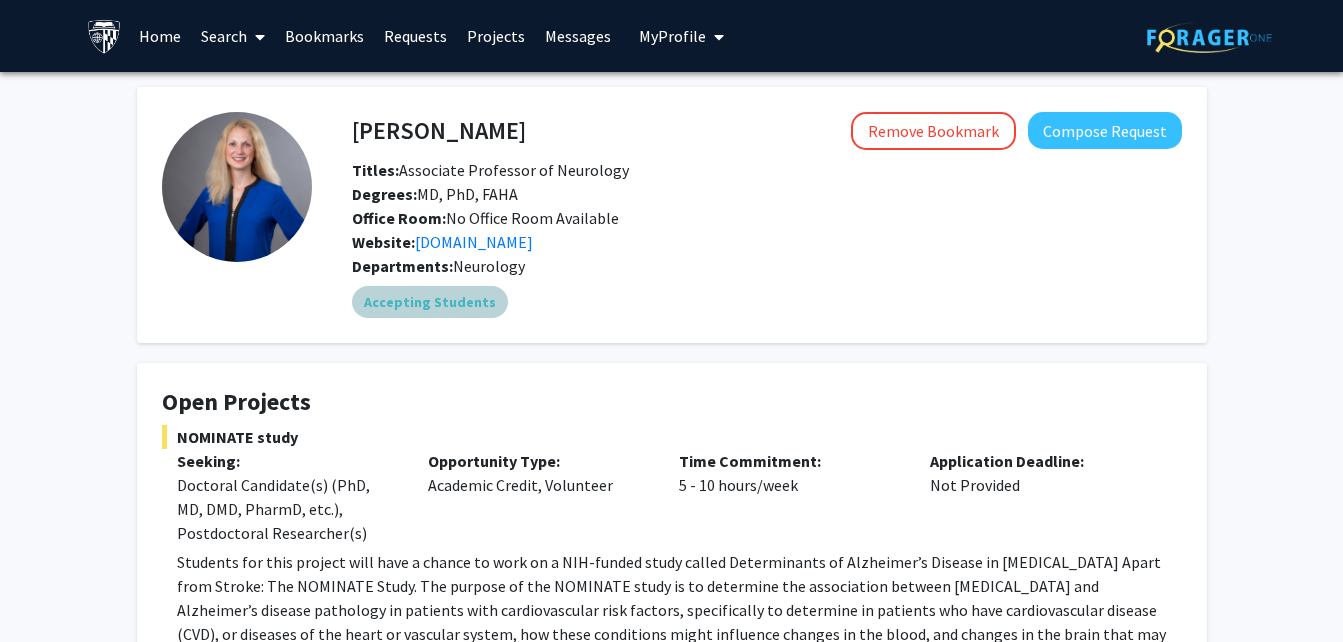 click on "Accepting Students" at bounding box center [767, 302] 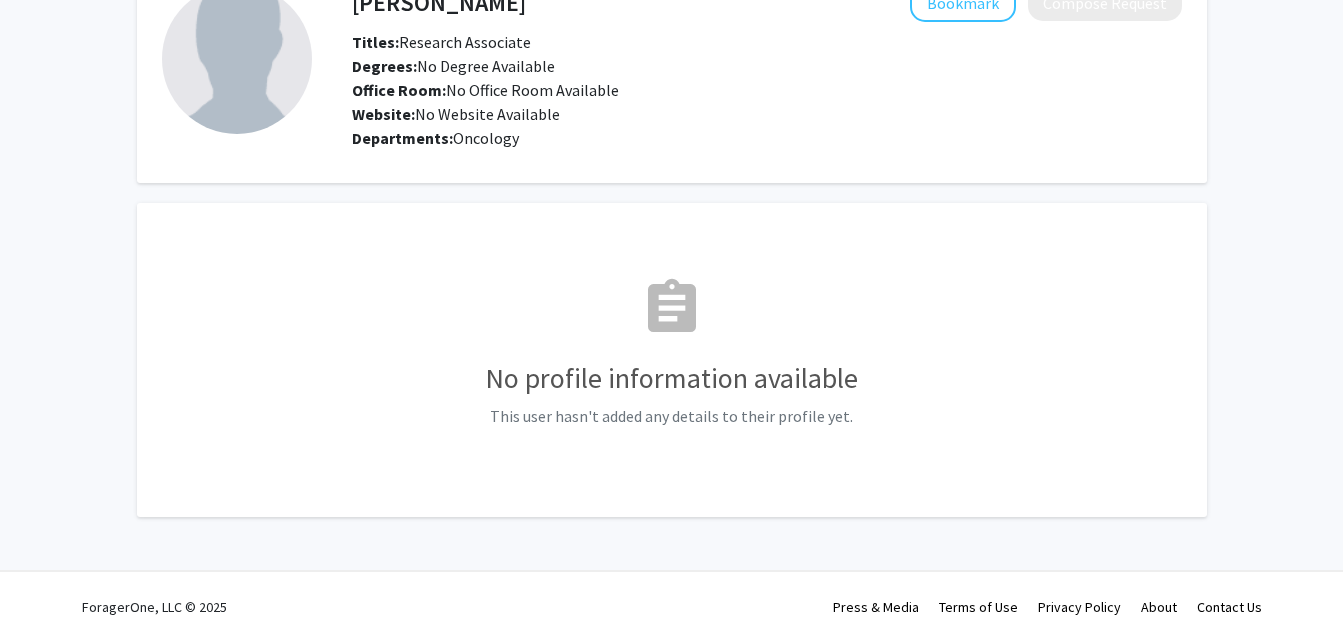 scroll, scrollTop: 0, scrollLeft: 0, axis: both 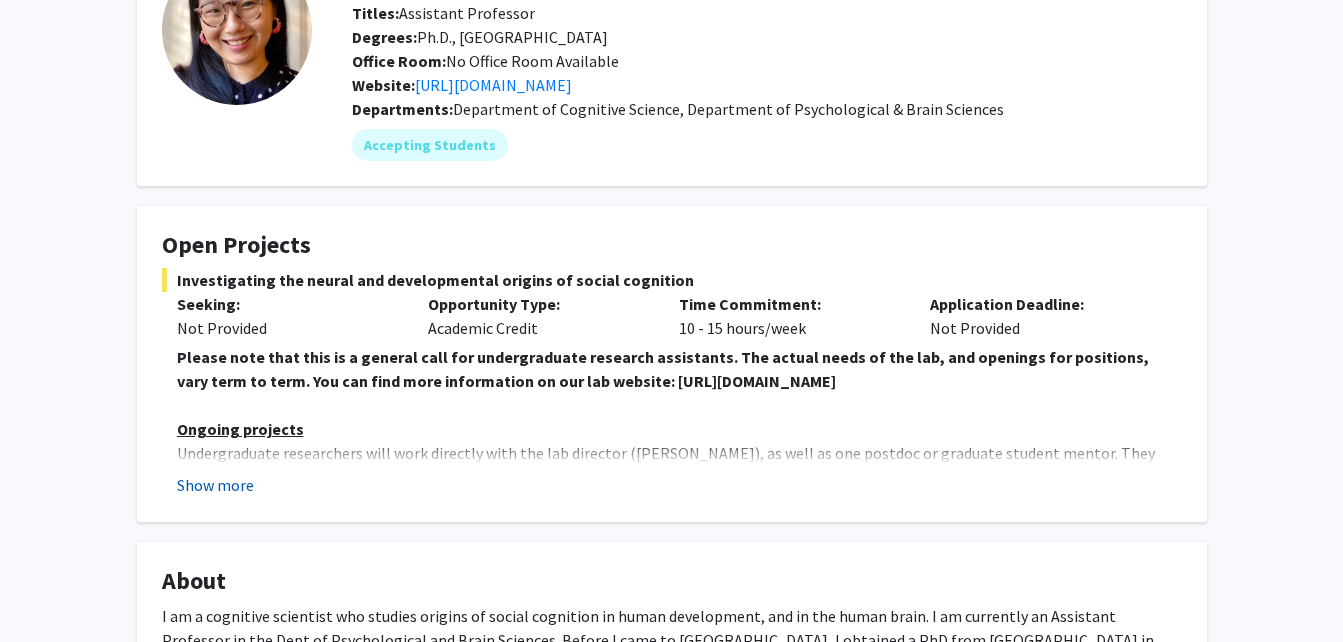 click on "Show more" 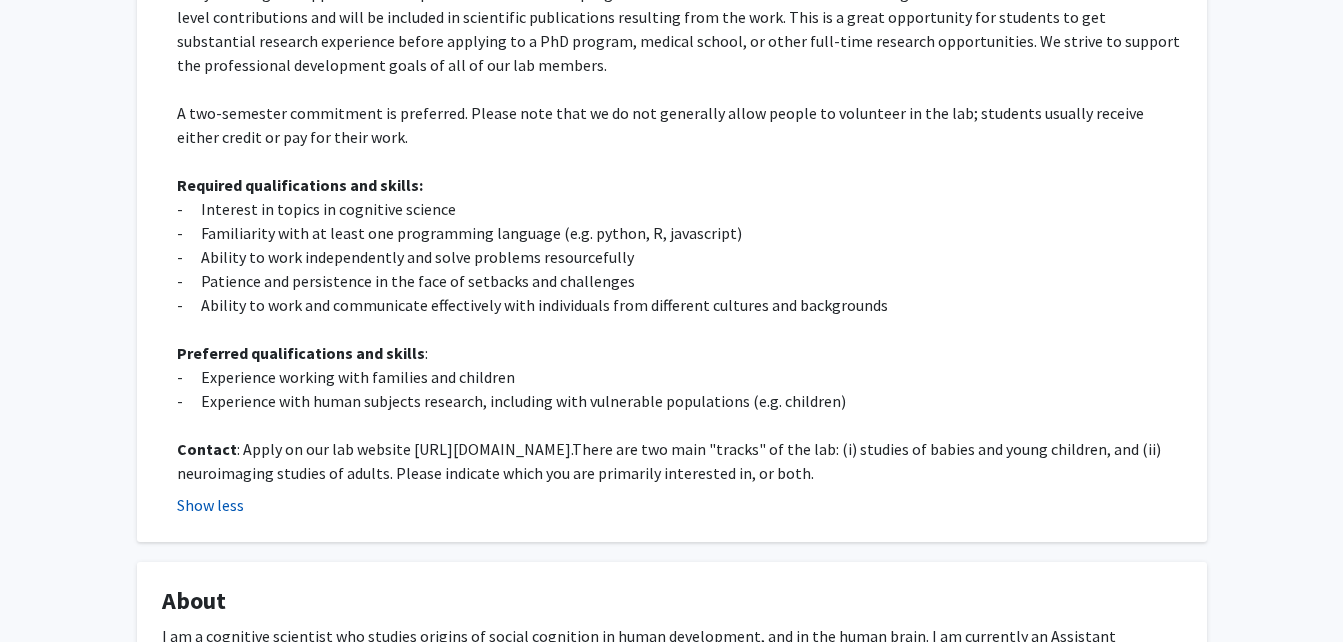 scroll, scrollTop: 666, scrollLeft: 0, axis: vertical 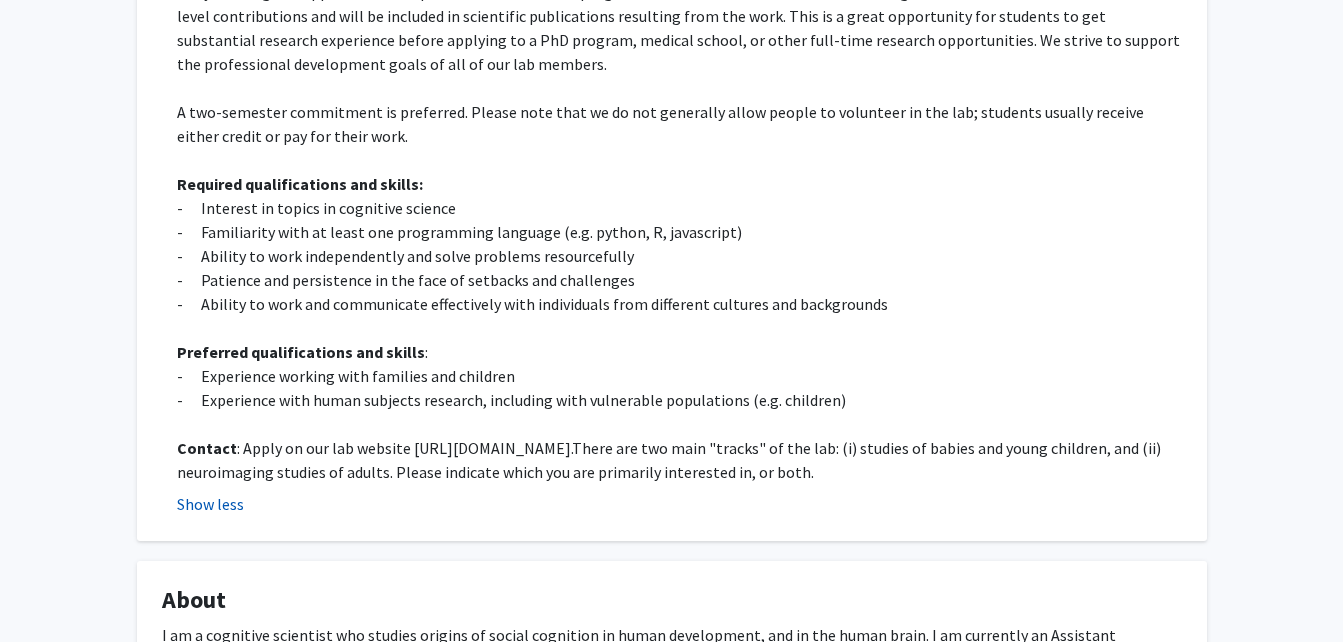 click on "Show less" 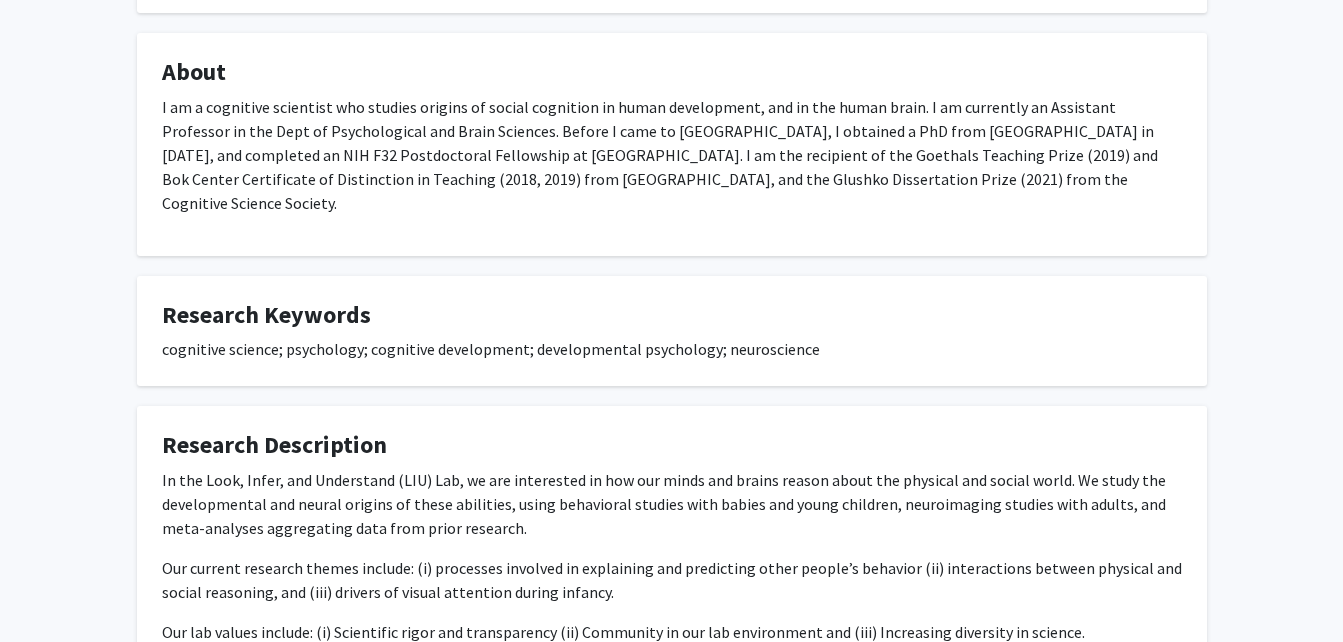 click on "In the Look, Infer, and Understand (LIU) Lab, we are interested in how our minds and brains reason about the physical and social world. We study the developmental and neural origins of these abilities, using behavioral studies with babies and young children, neuroimaging studies with adults, and meta-analyses aggregating data from prior research." 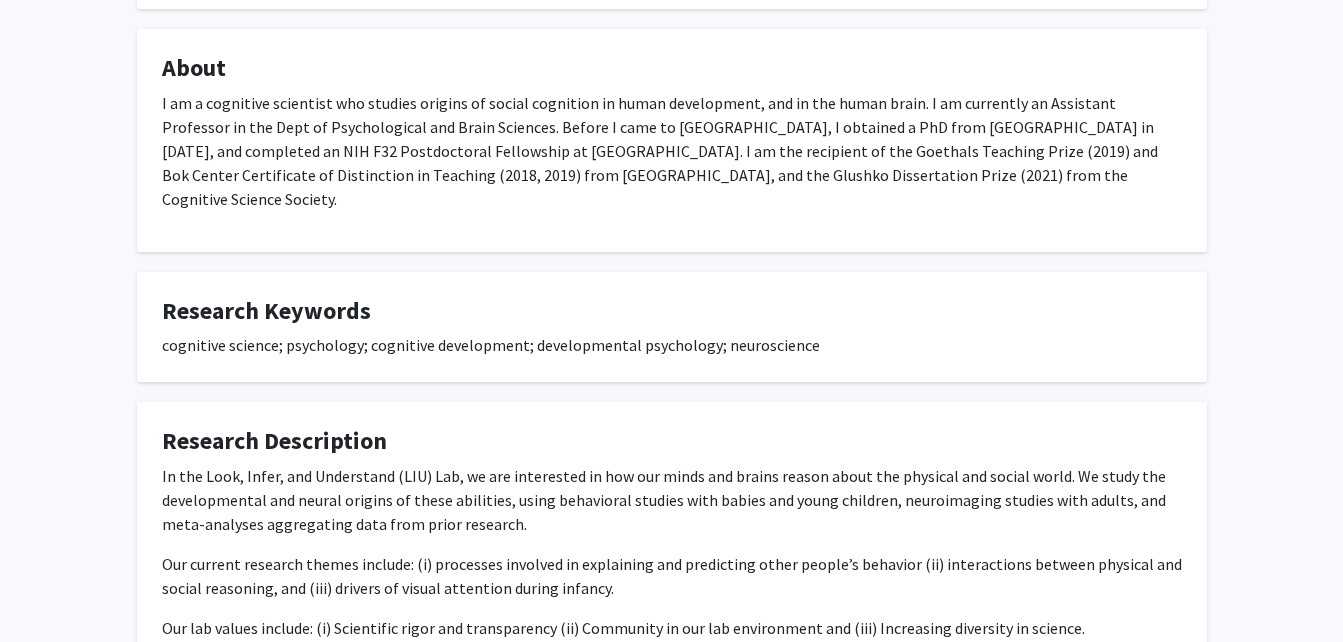 scroll, scrollTop: 810, scrollLeft: 0, axis: vertical 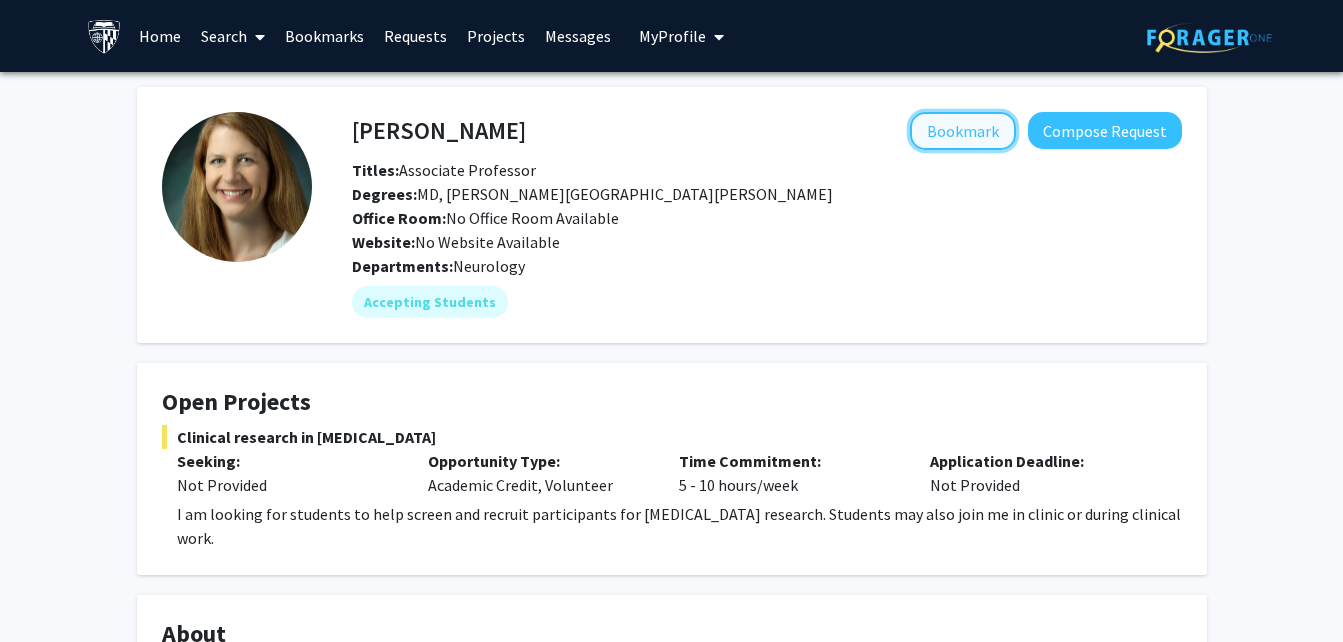 click on "Bookmark" 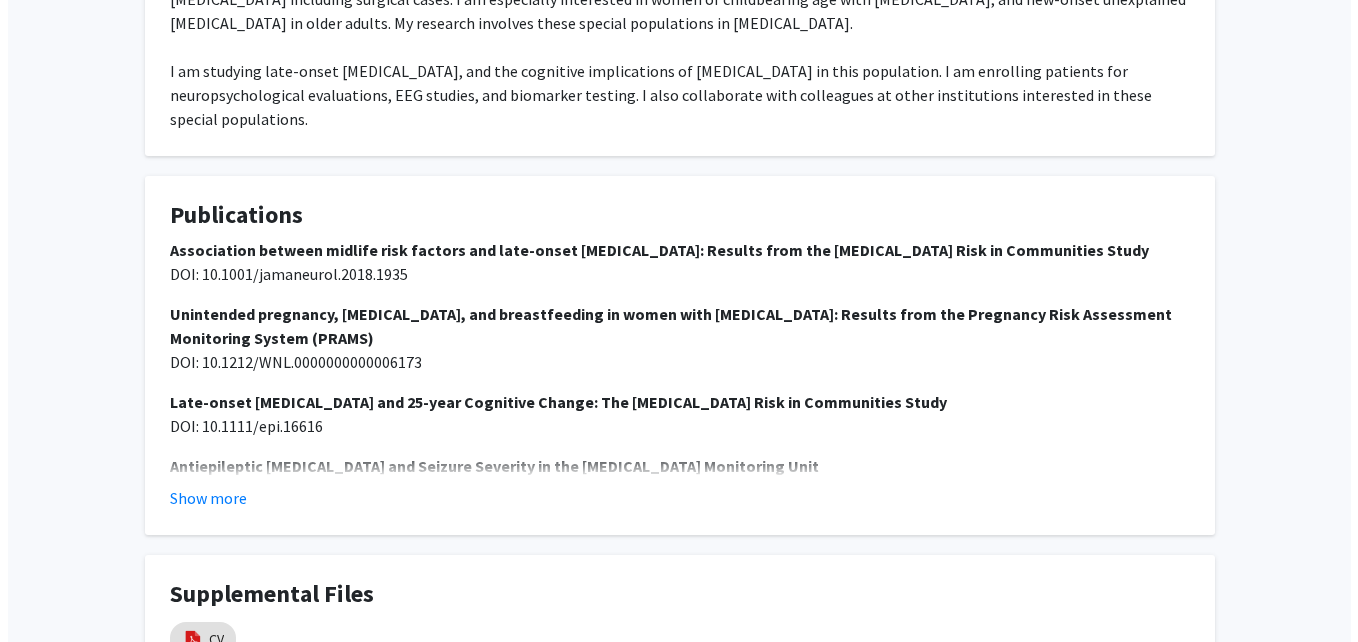 scroll, scrollTop: 1118, scrollLeft: 0, axis: vertical 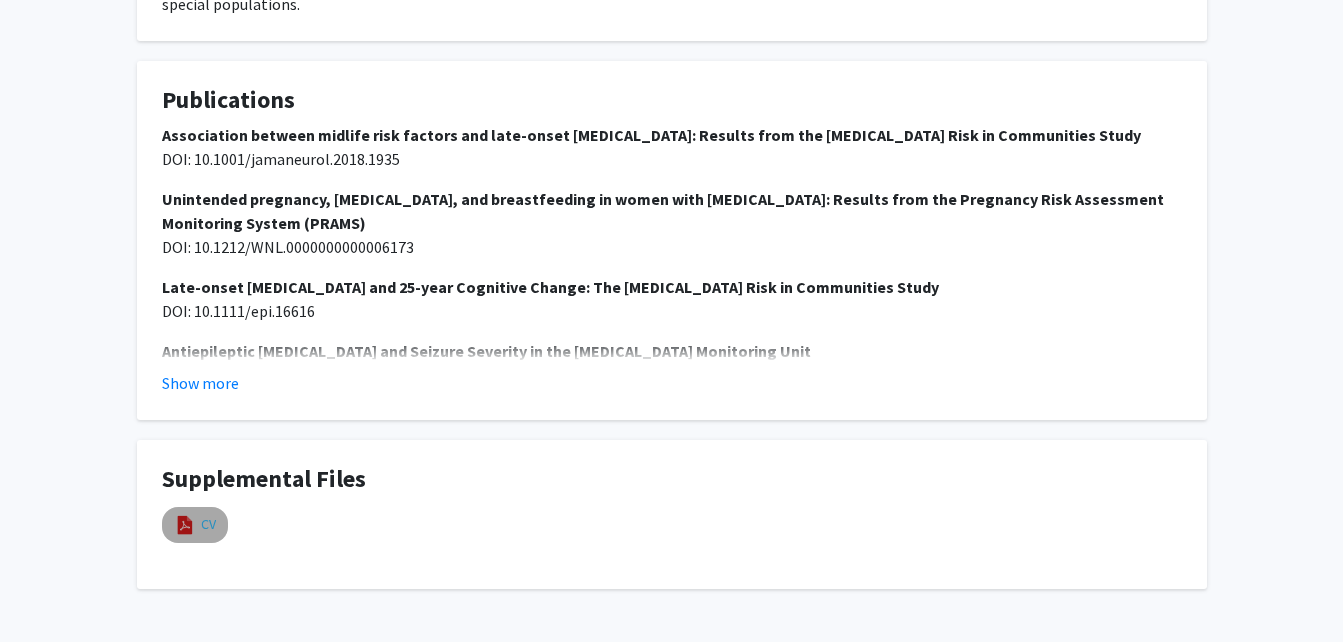 click on "CV" at bounding box center (208, 524) 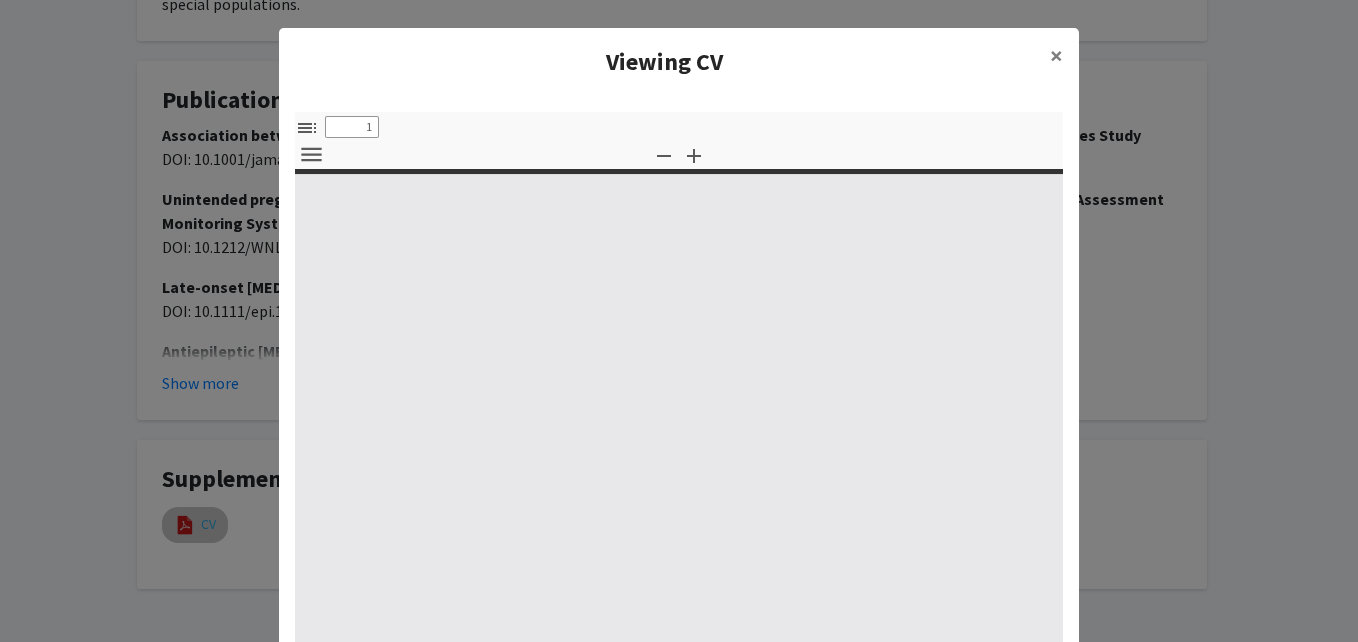 select on "custom" 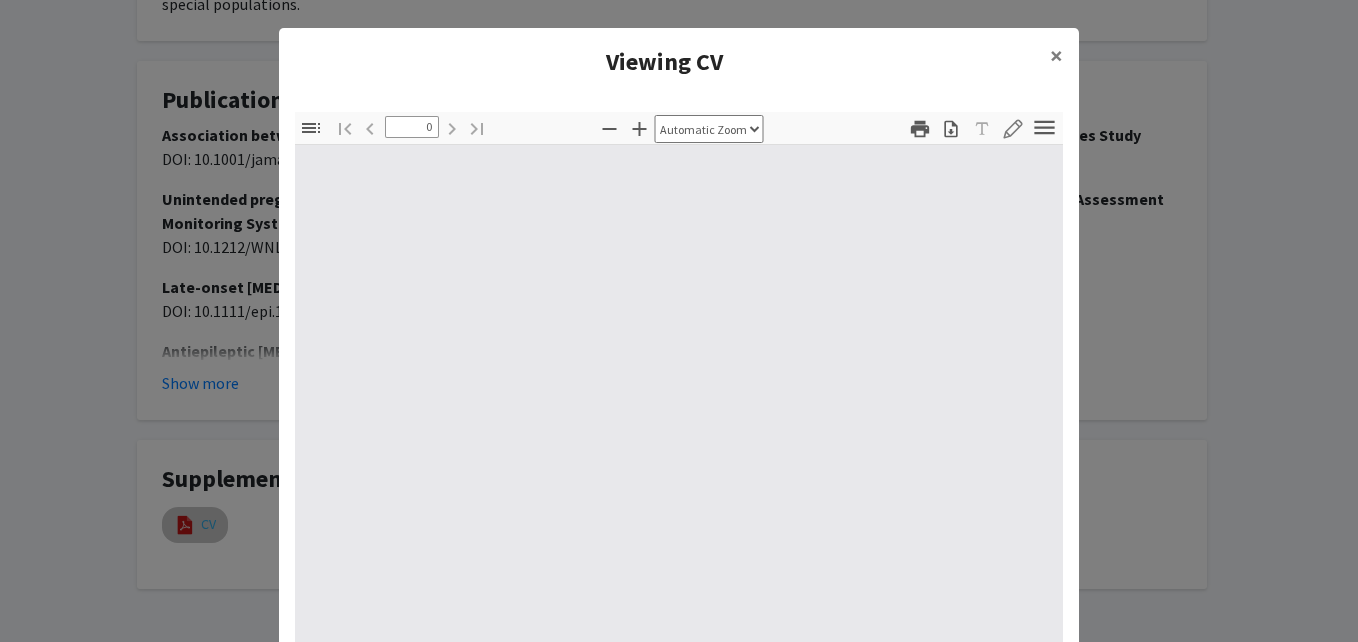 select on "custom" 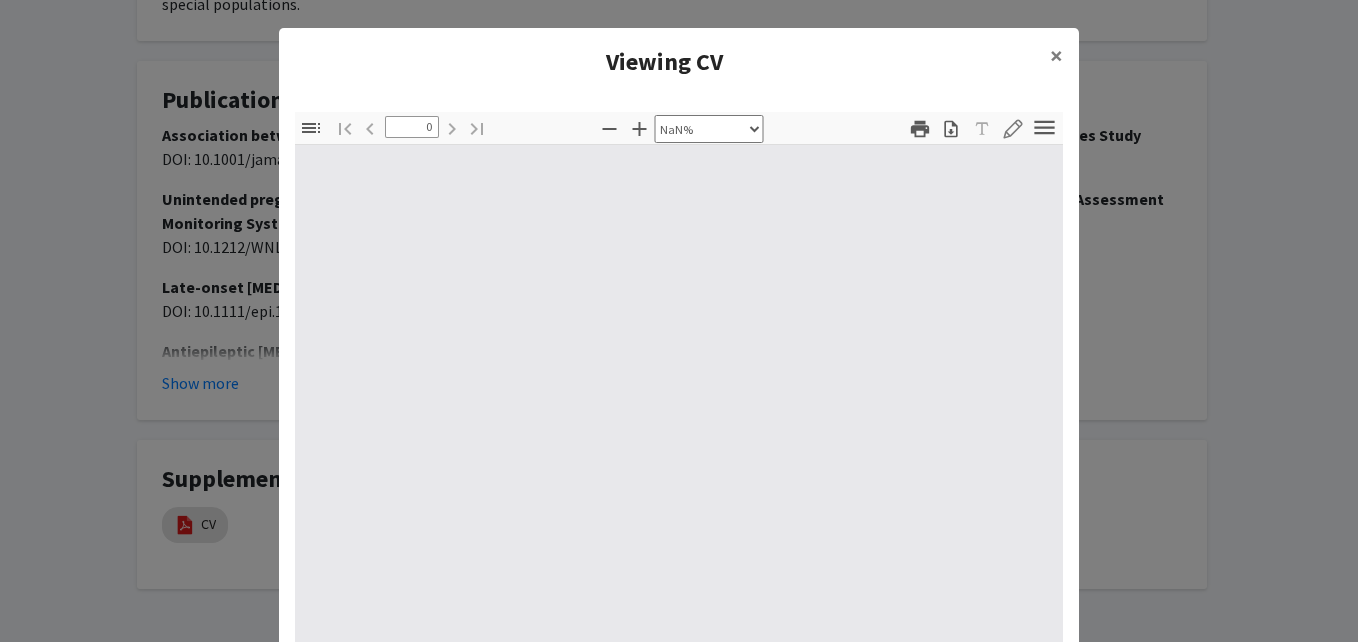 type on "1" 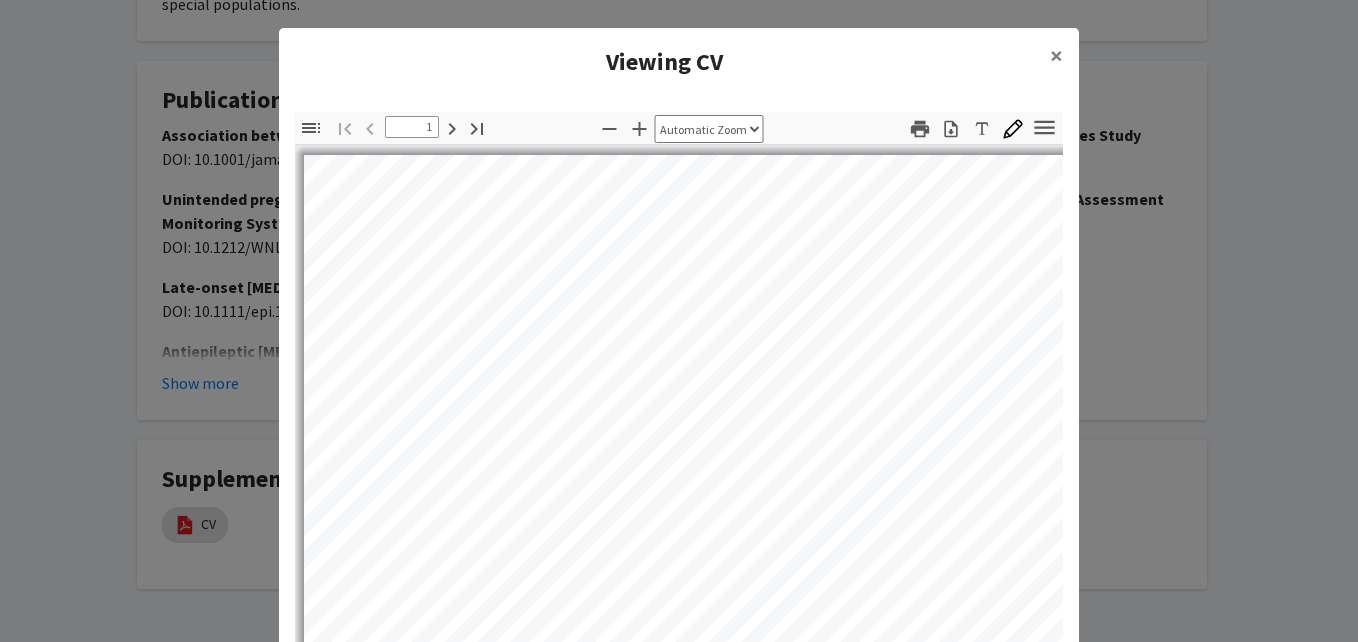 select on "auto" 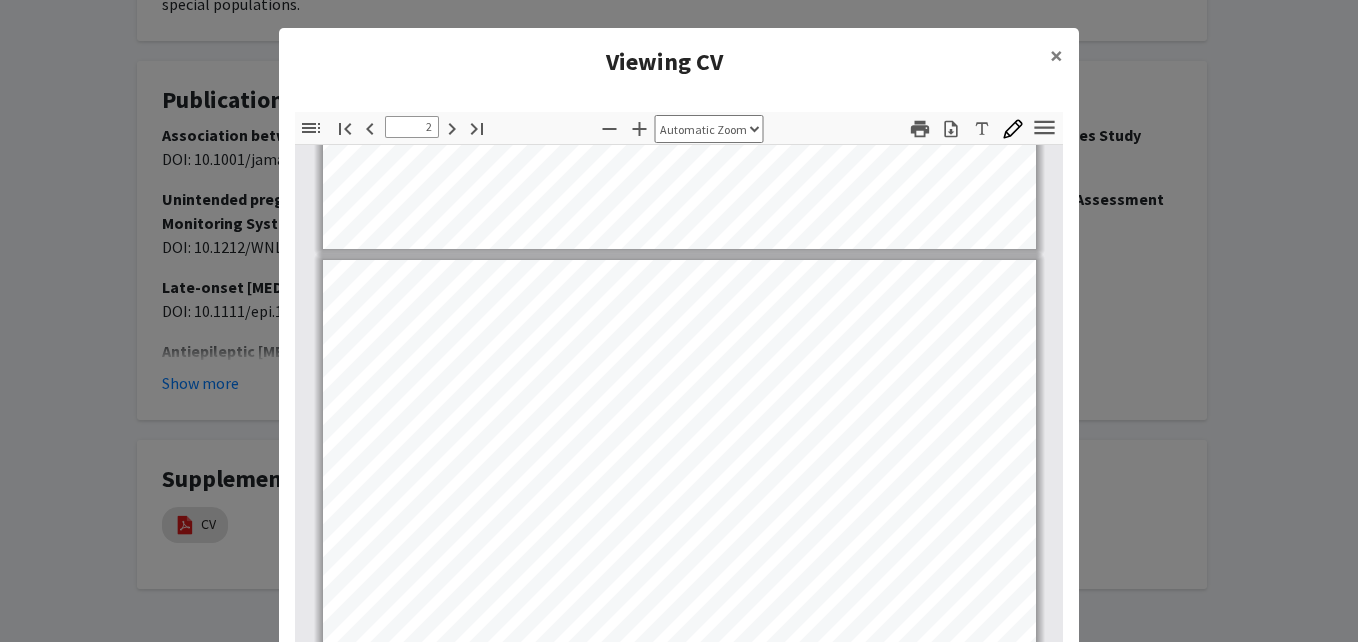 scroll, scrollTop: 865, scrollLeft: 0, axis: vertical 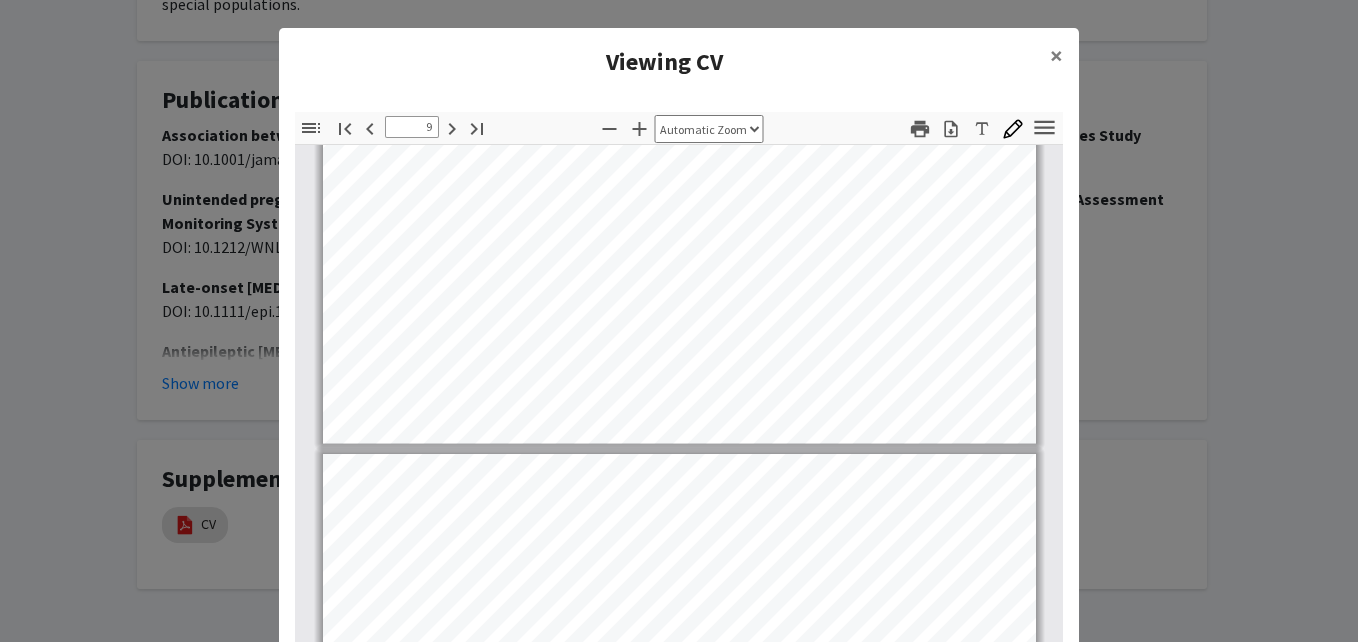 type on "10" 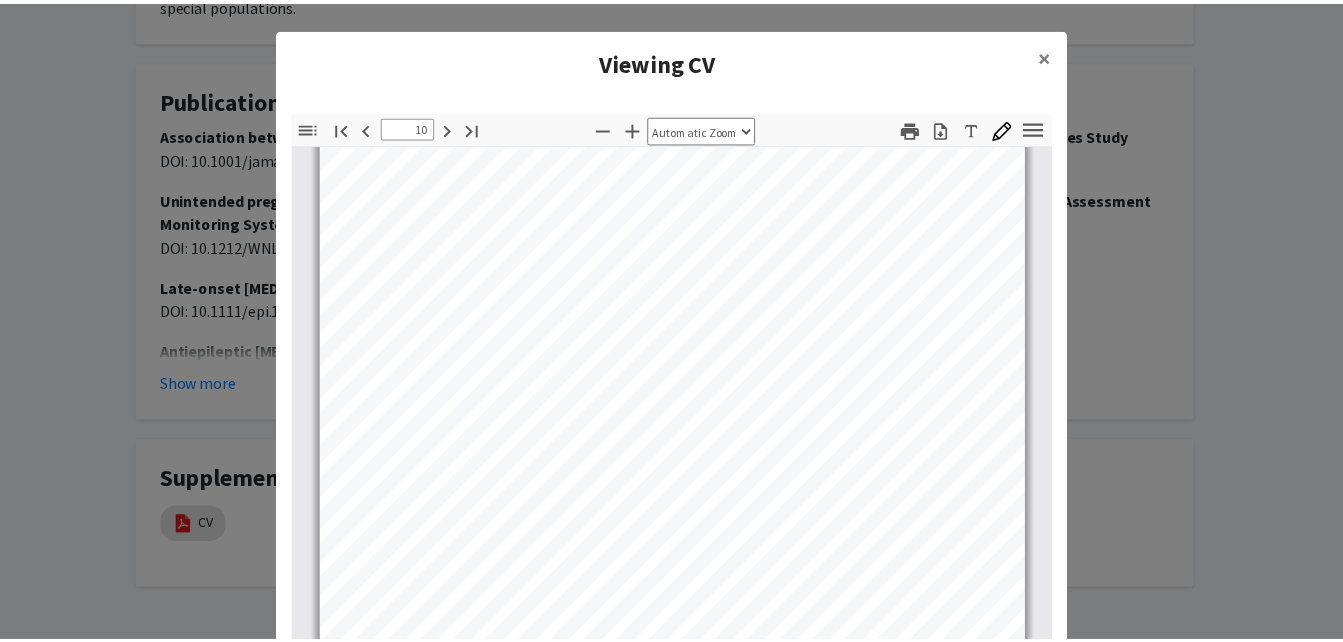scroll, scrollTop: 8809, scrollLeft: 0, axis: vertical 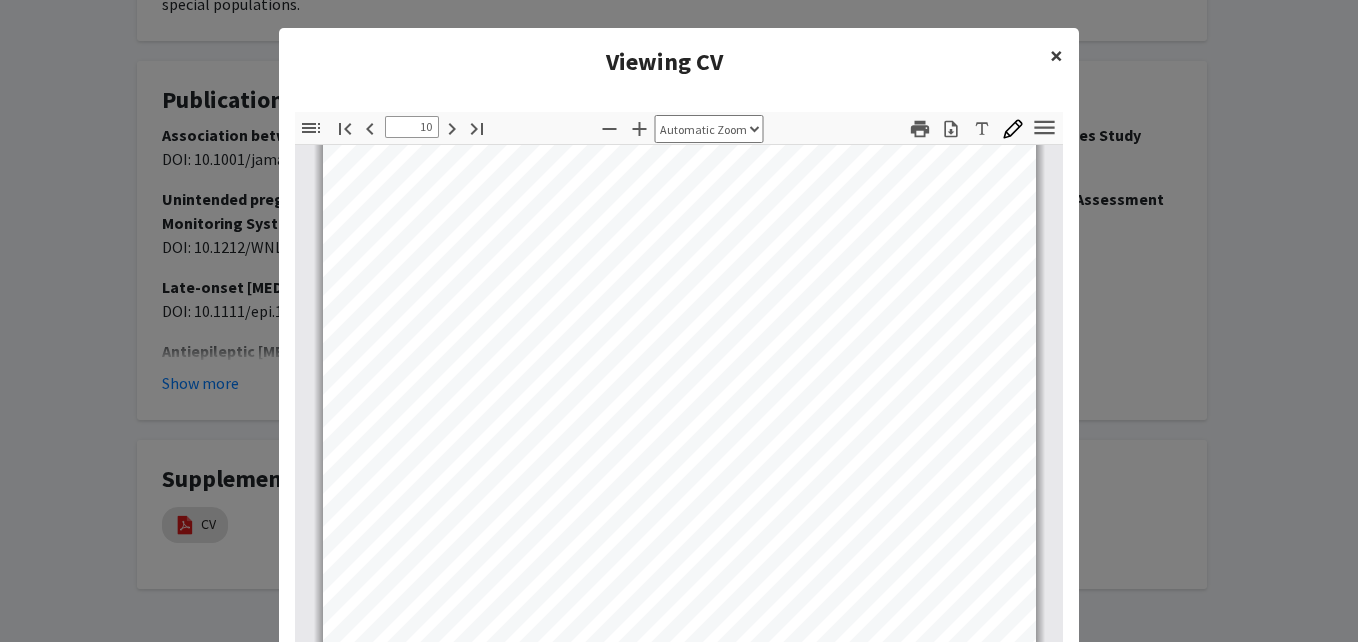 click on "×" 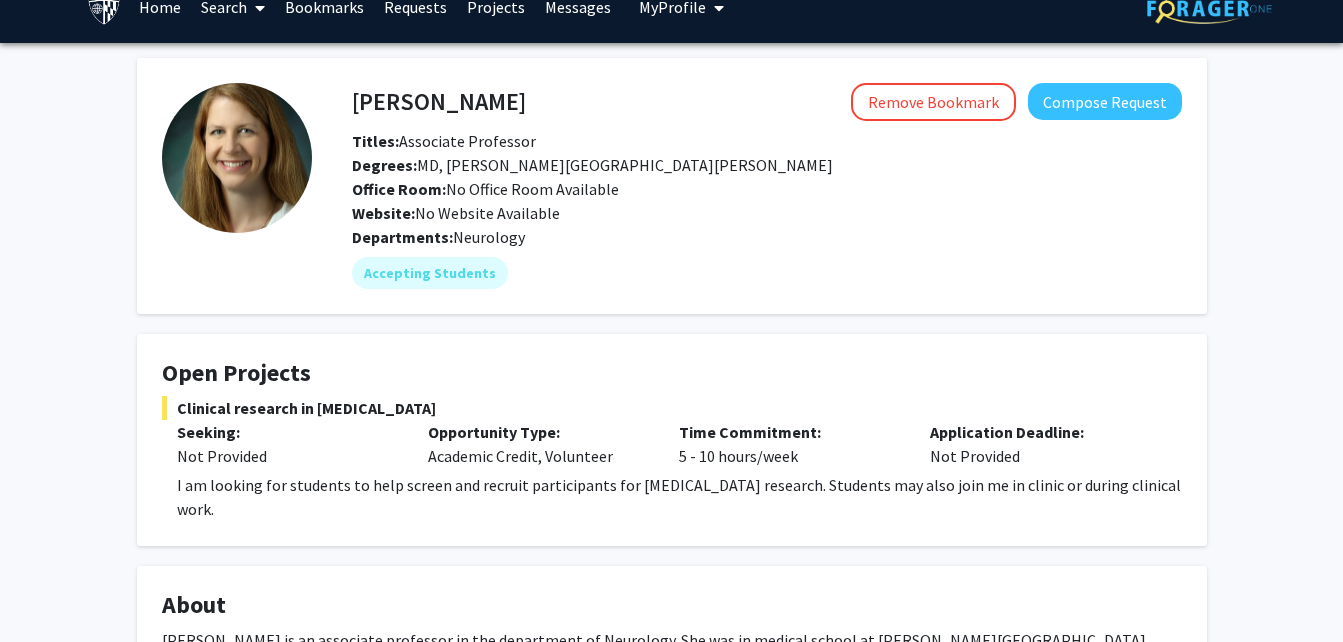 scroll, scrollTop: 0, scrollLeft: 0, axis: both 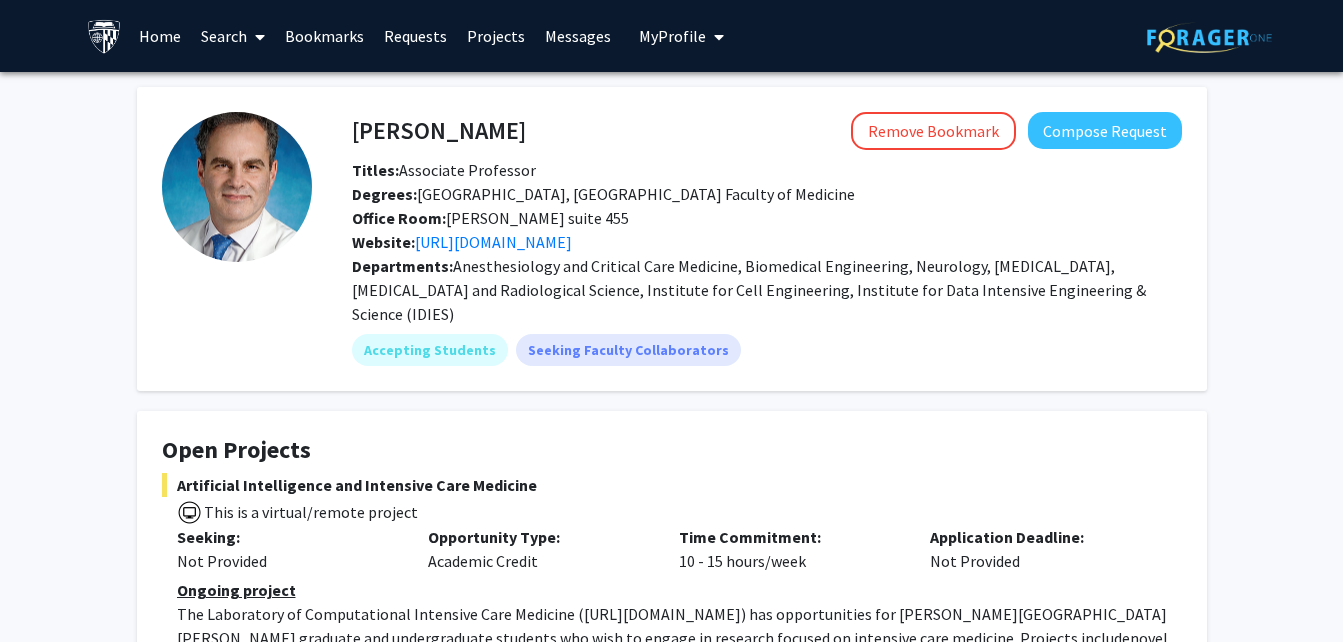 click on "Open Projects" 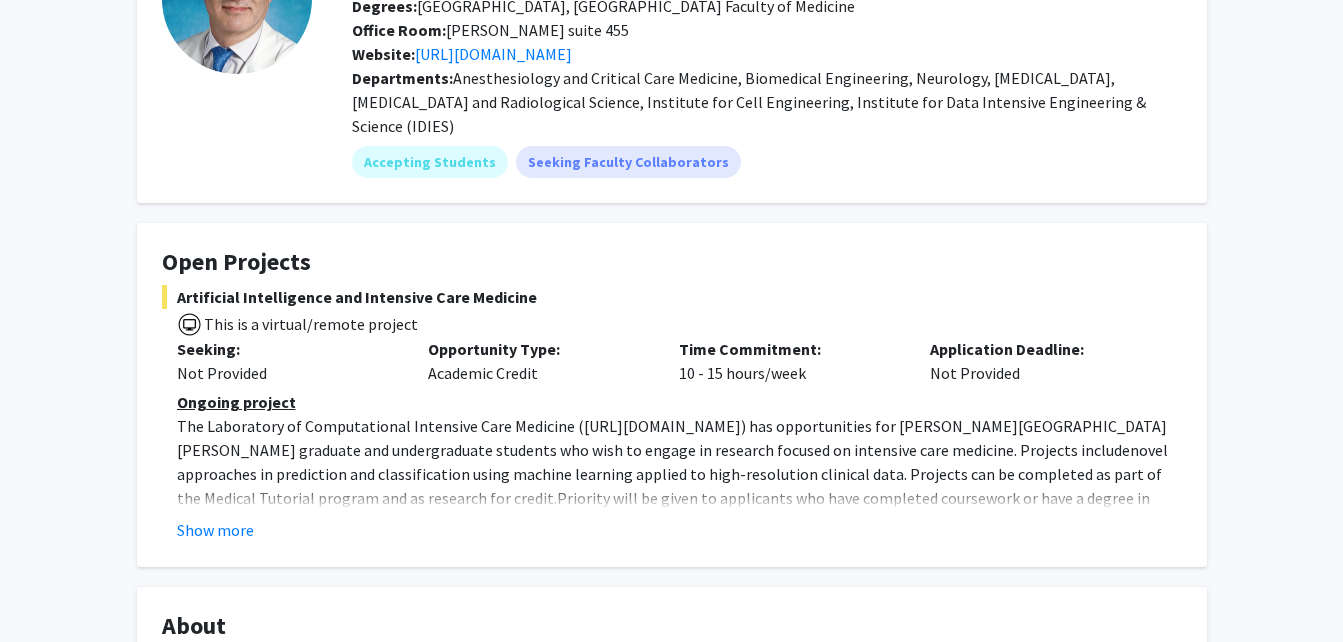 scroll, scrollTop: 189, scrollLeft: 0, axis: vertical 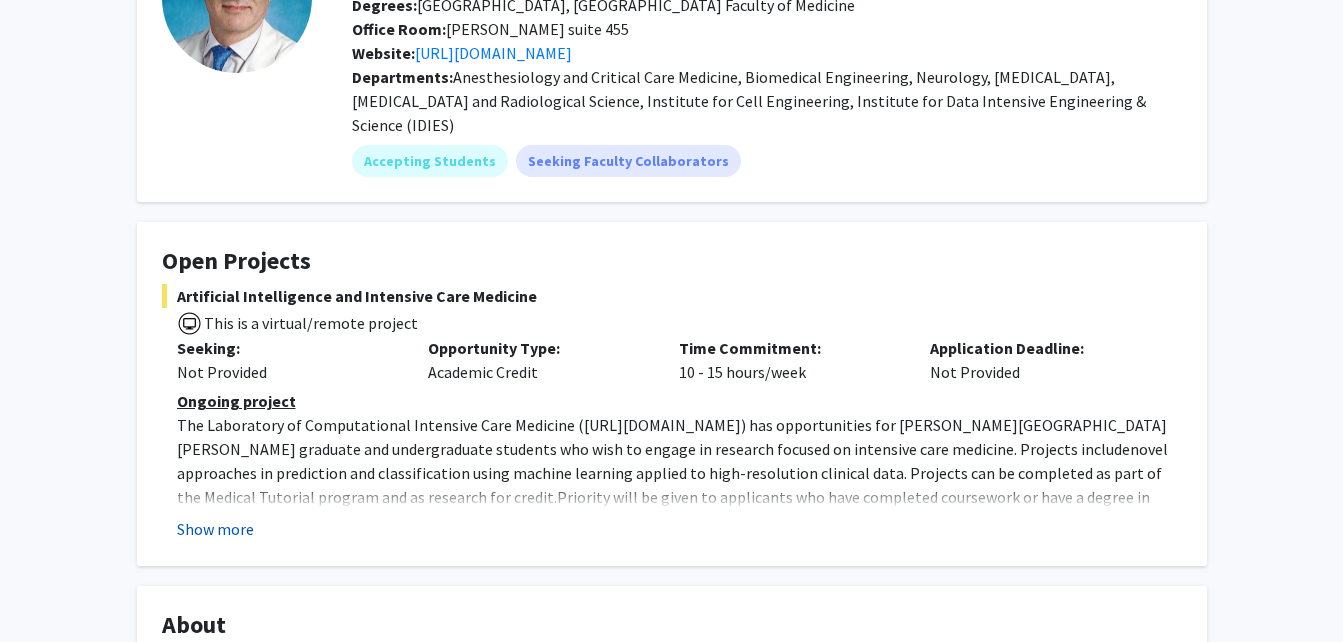 click on "Show more" 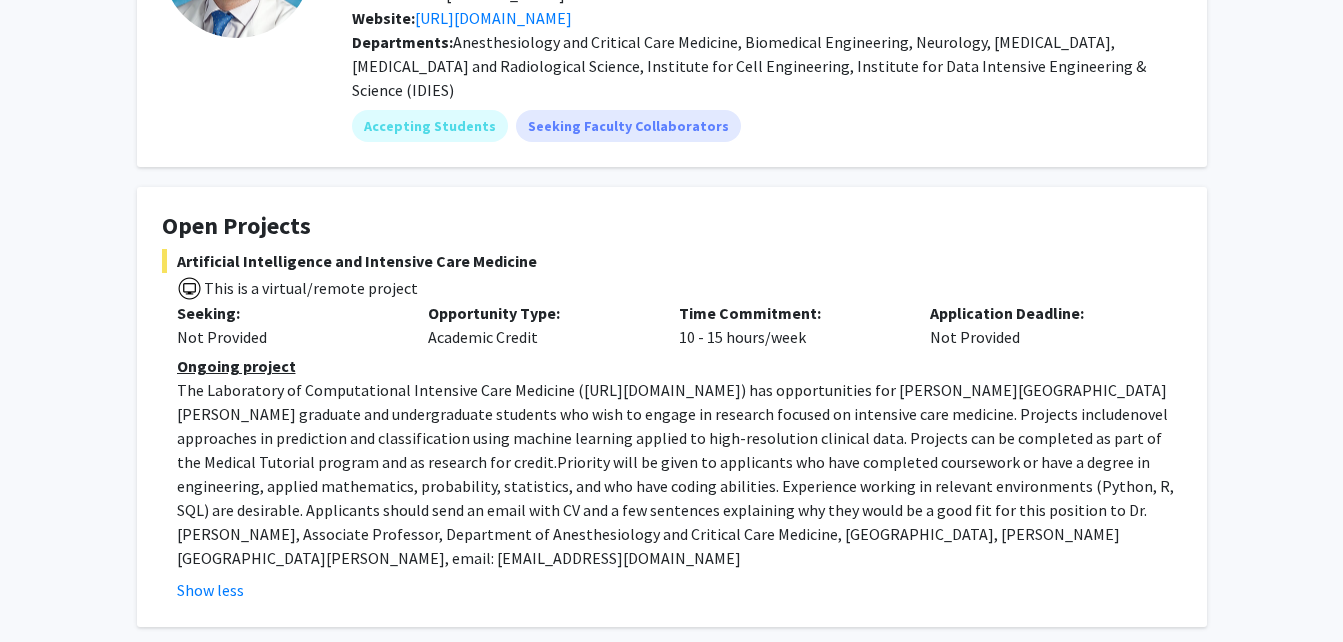 scroll, scrollTop: 223, scrollLeft: 0, axis: vertical 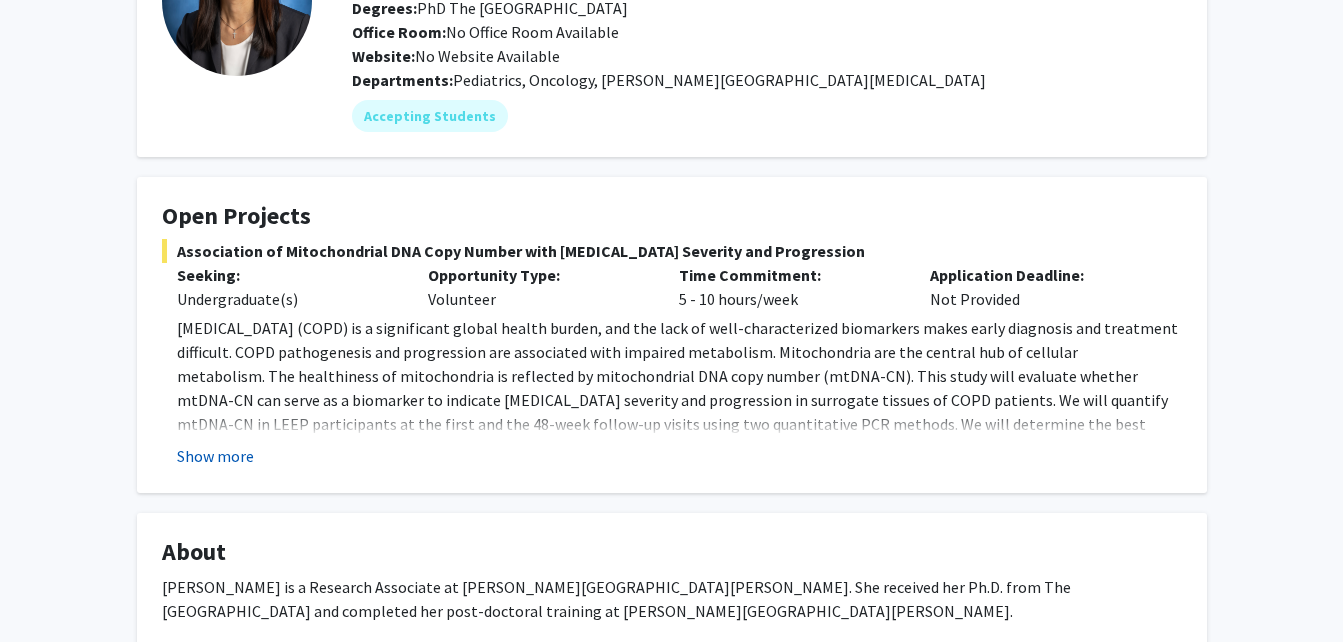 click on "Show more" 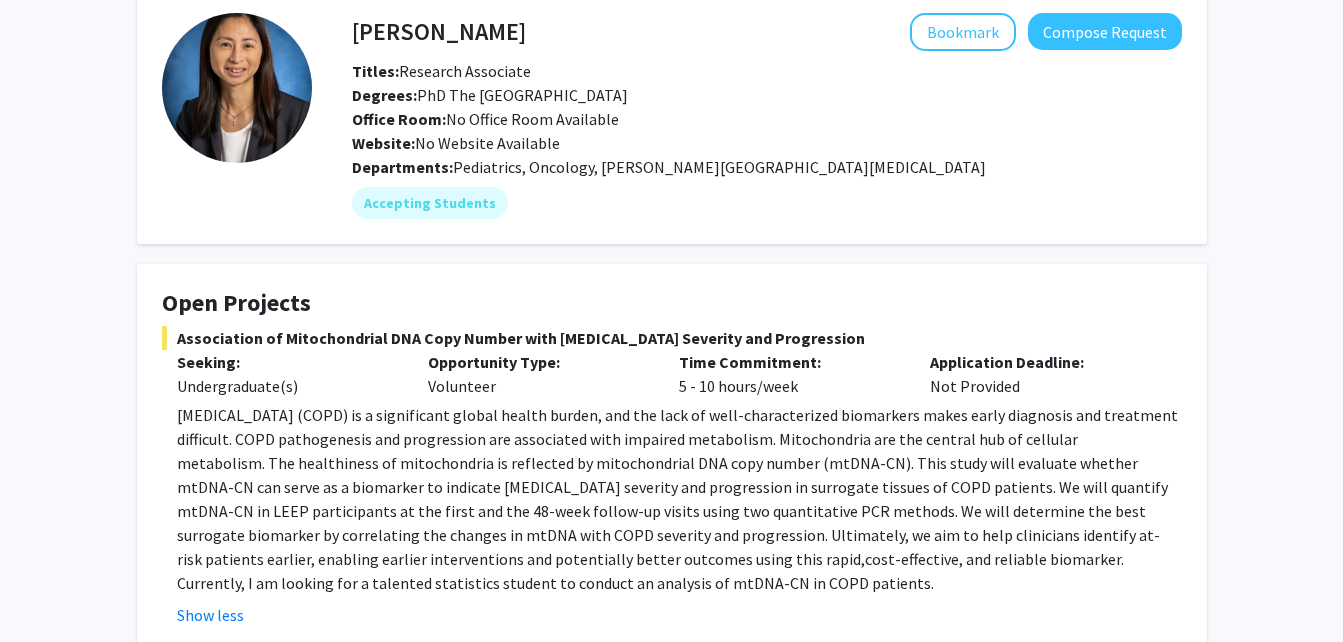 scroll, scrollTop: 0, scrollLeft: 0, axis: both 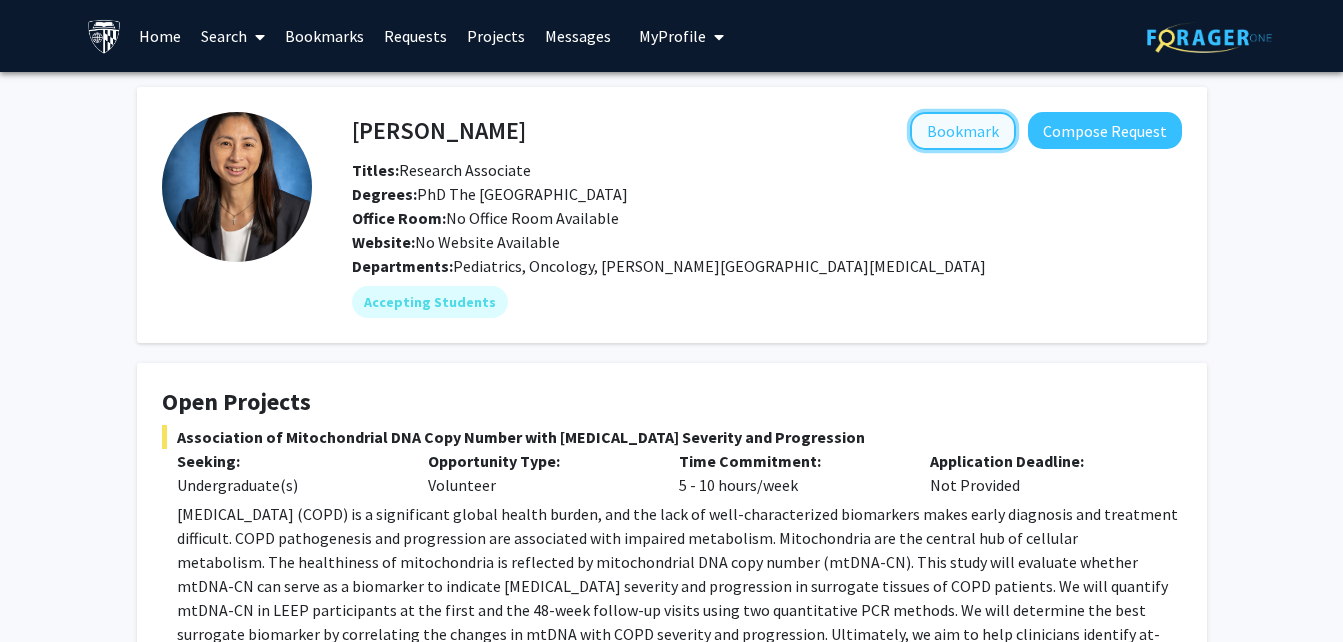 click on "Bookmark" 